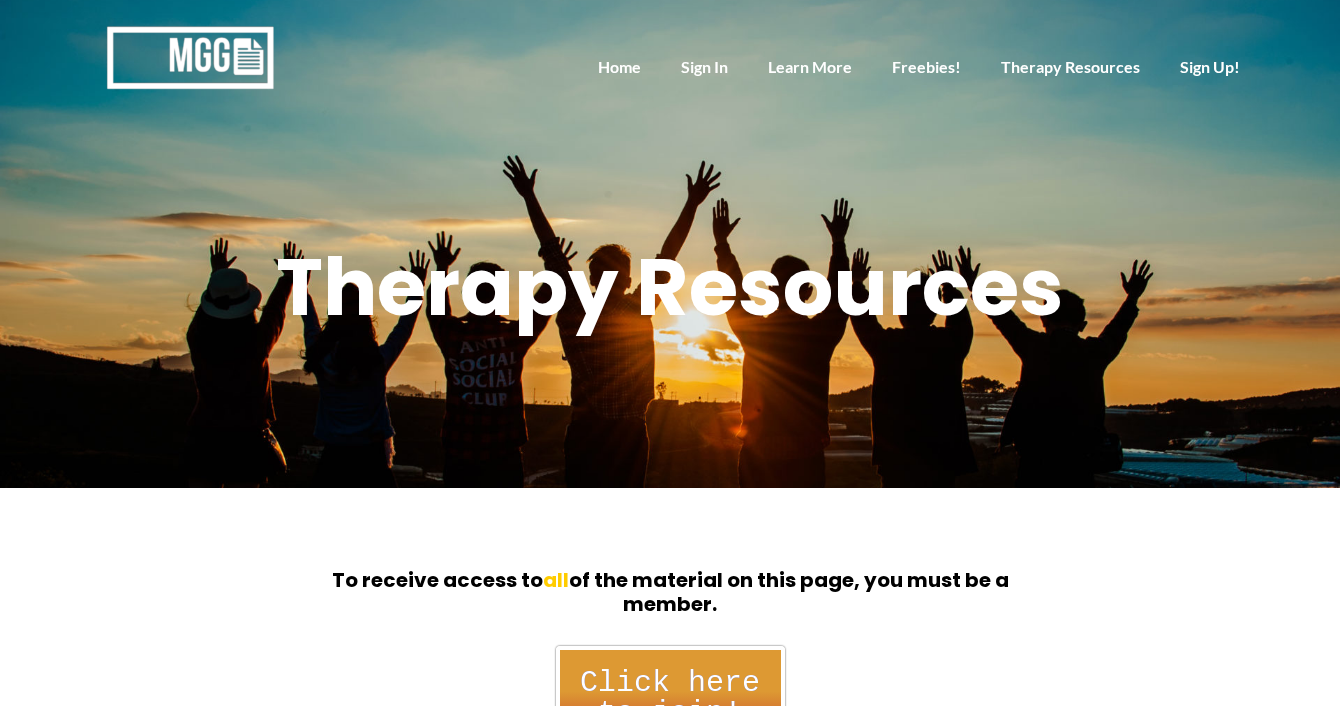 scroll, scrollTop: 0, scrollLeft: 0, axis: both 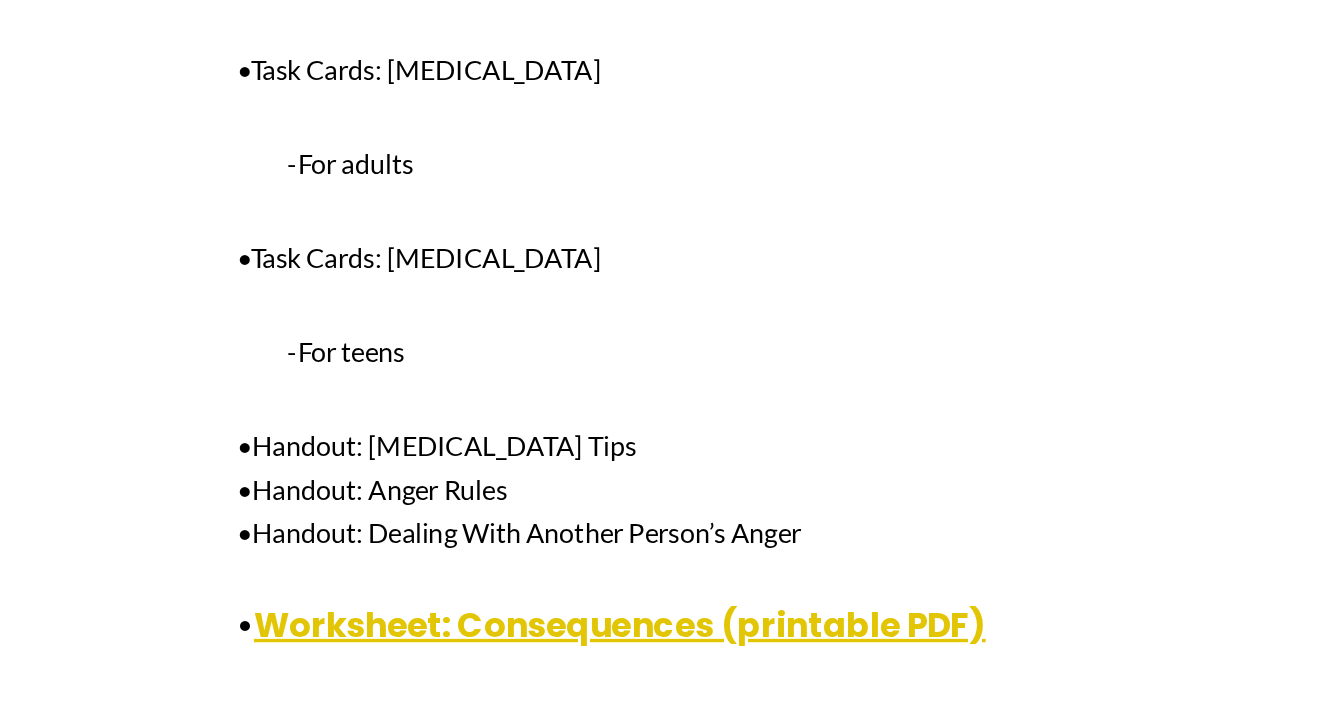 click on "-For teens" at bounding box center (360, 494) 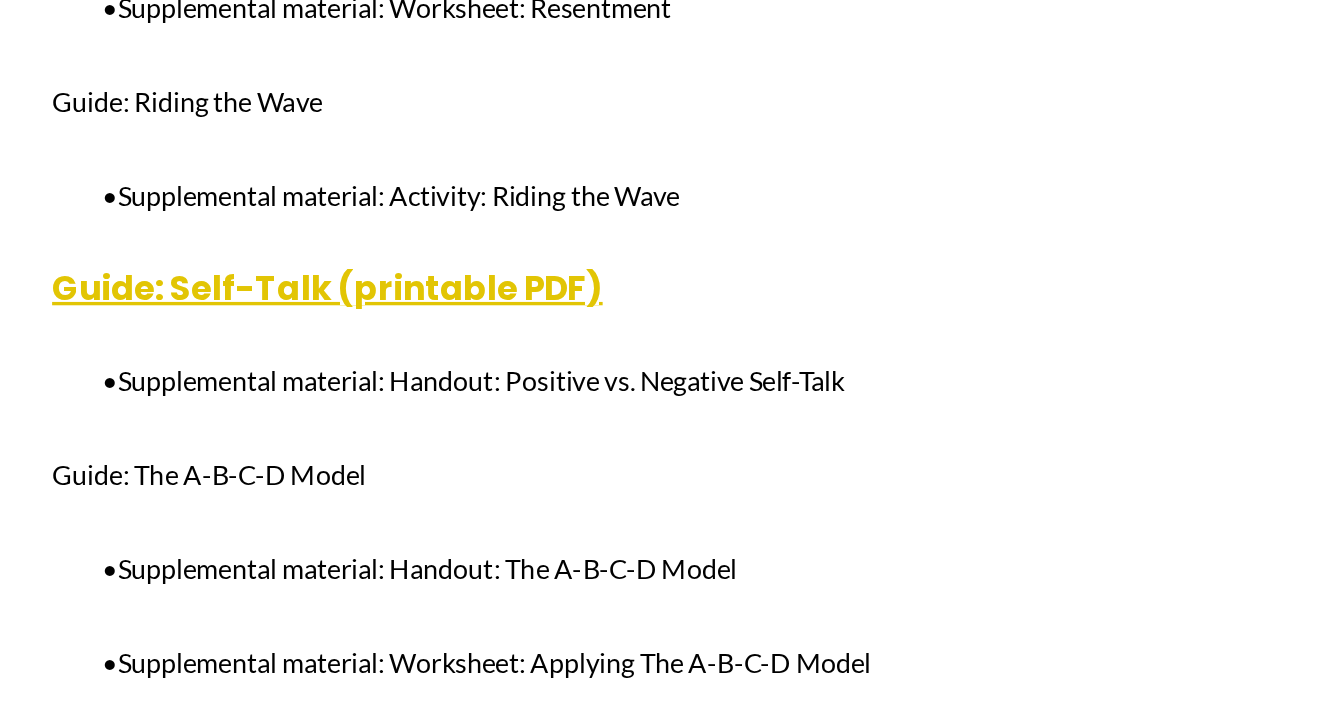 scroll, scrollTop: 2397, scrollLeft: 0, axis: vertical 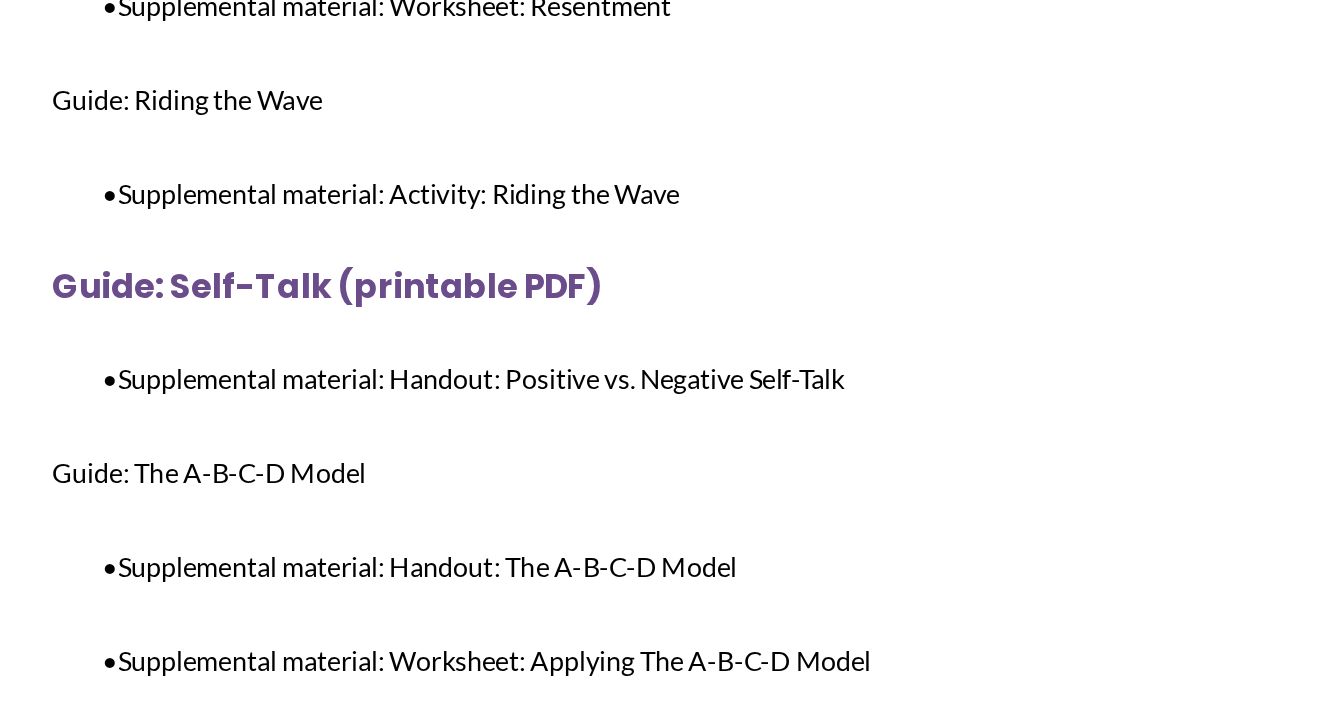 click on "Guide: Self-Talk (printable PDF)" at bounding box center (459, 456) 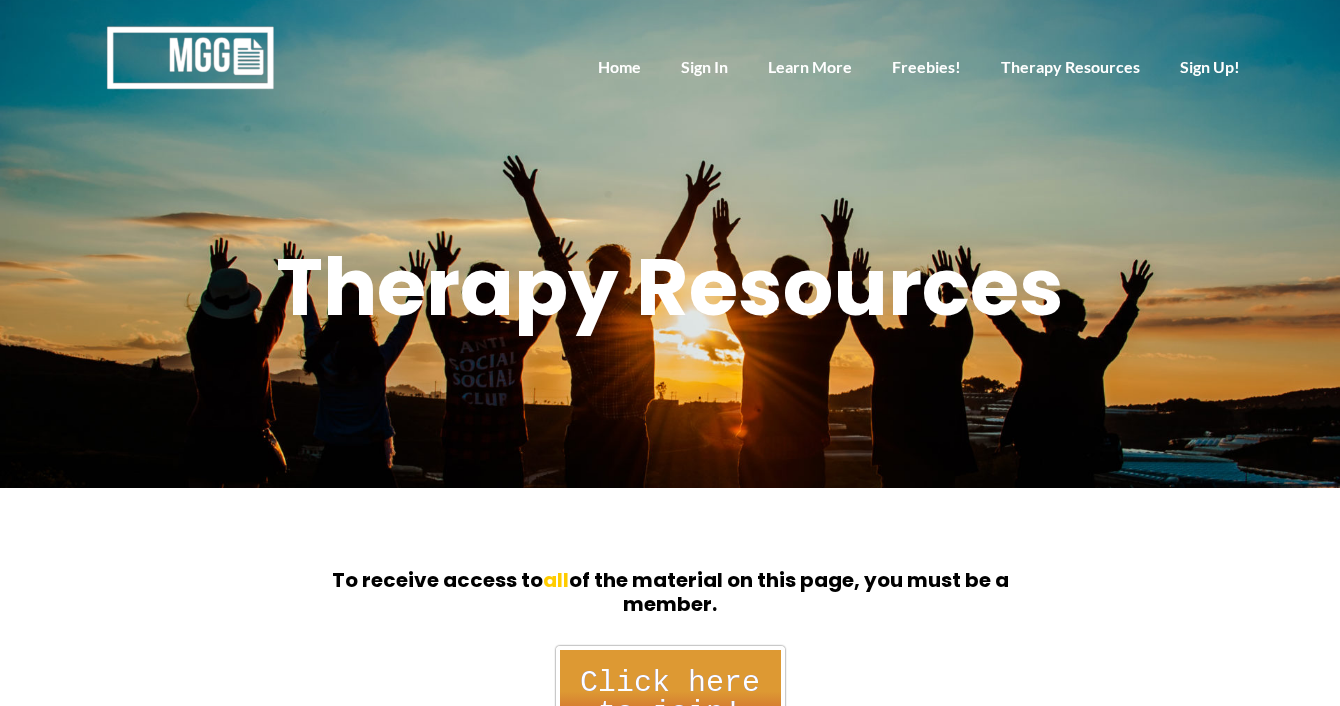 scroll, scrollTop: 0, scrollLeft: 0, axis: both 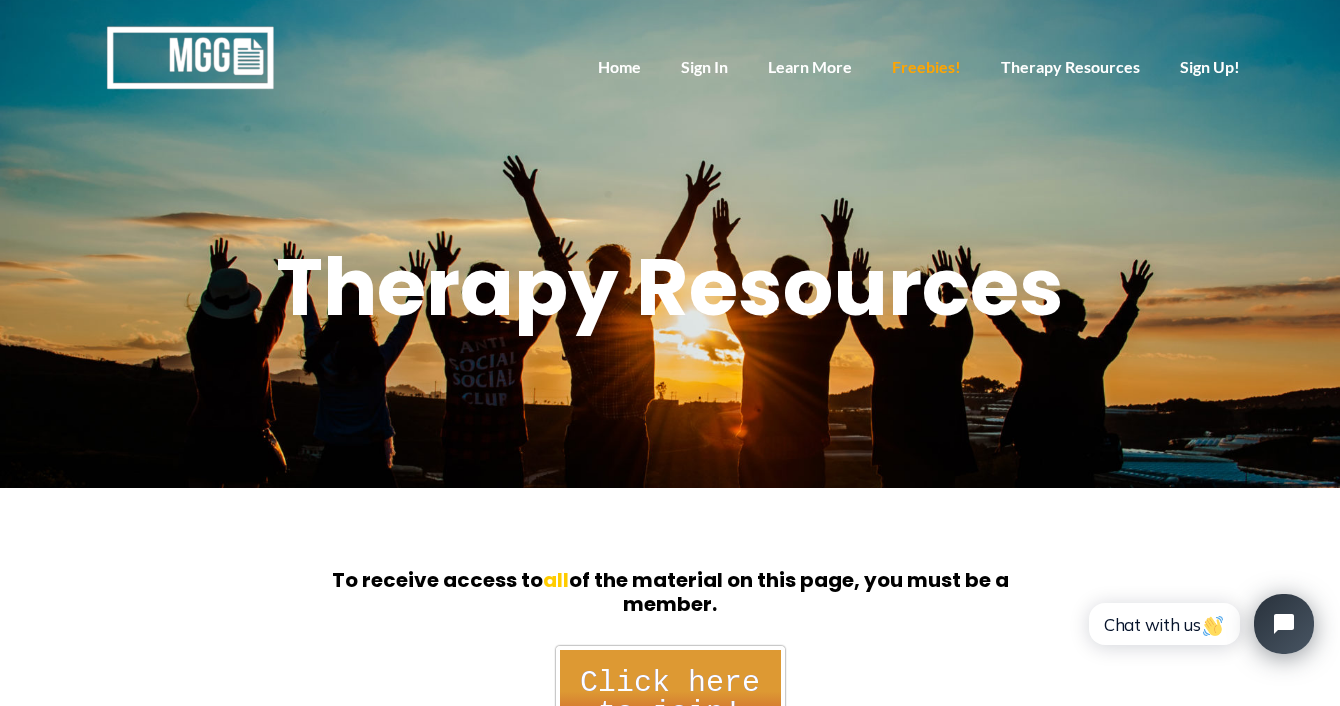 click on "Freebies!" at bounding box center (926, 66) 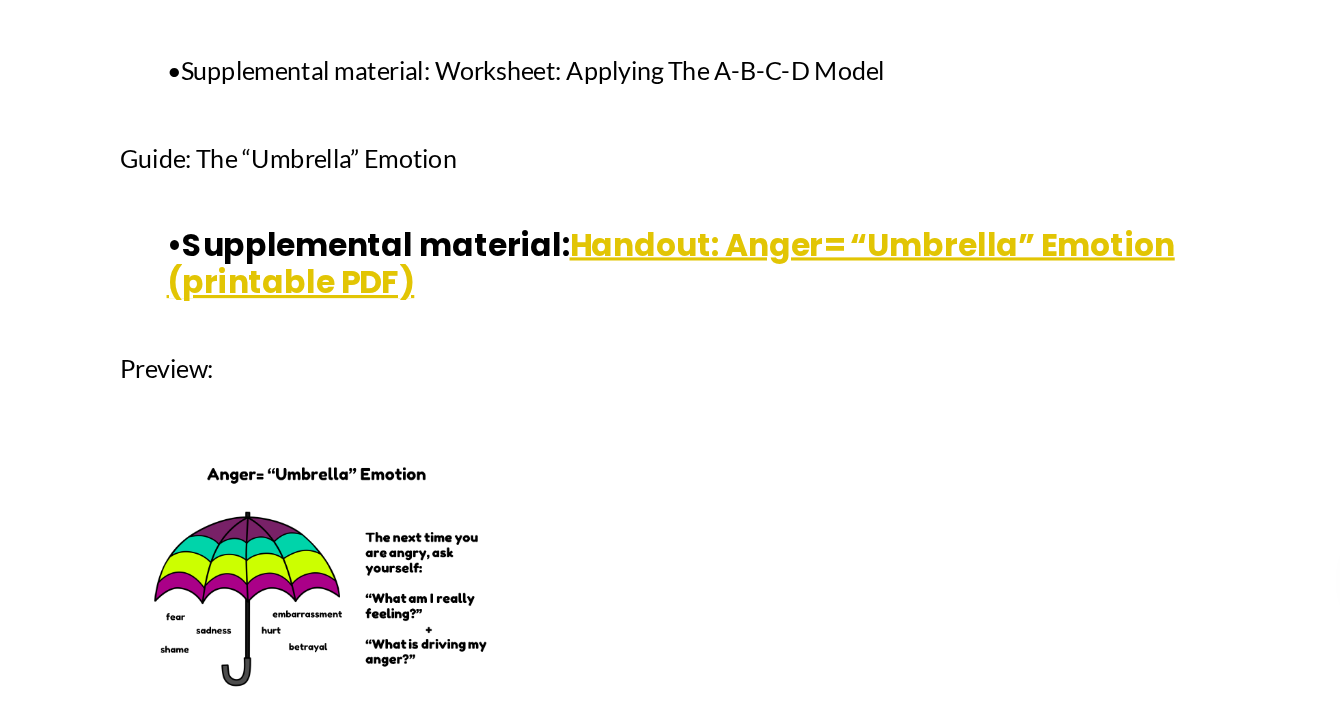 scroll, scrollTop: 2775, scrollLeft: 0, axis: vertical 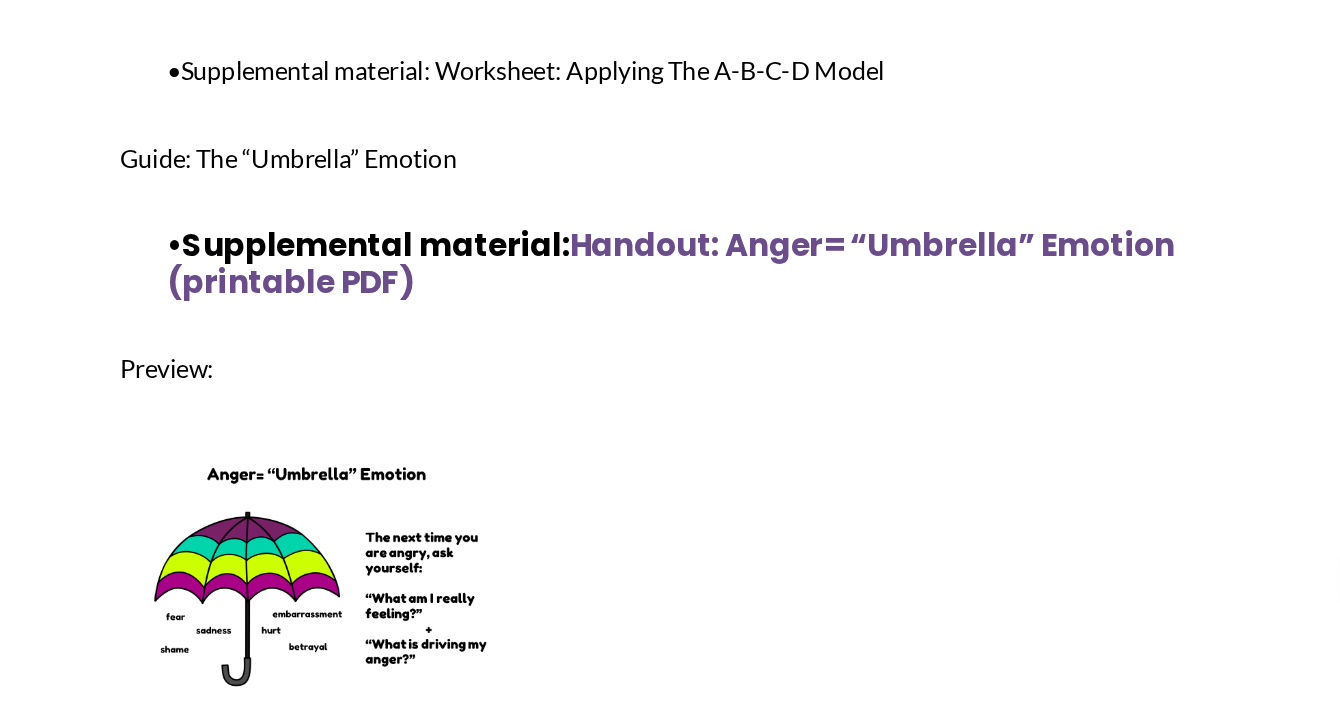 click on "Handout: Anger= “Umbrella” Emotion (printable PDF)" at bounding box center (646, 424) 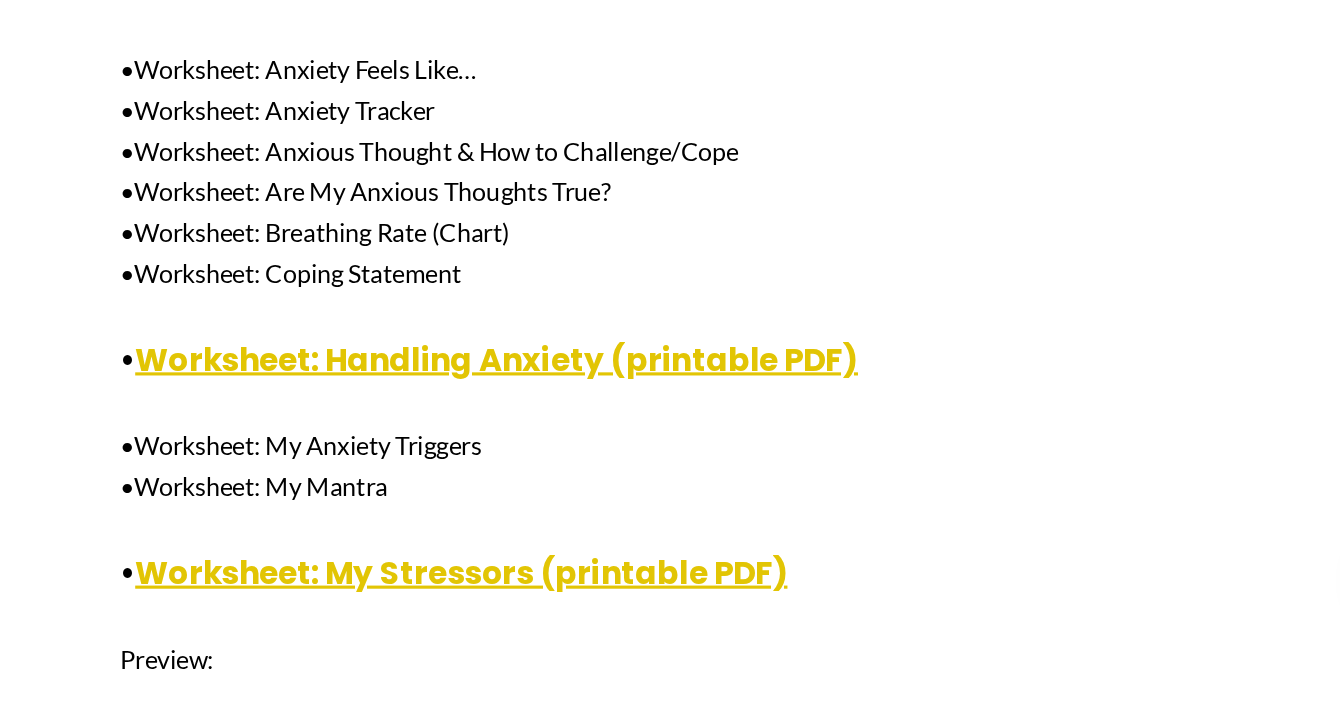 scroll, scrollTop: 3499, scrollLeft: 0, axis: vertical 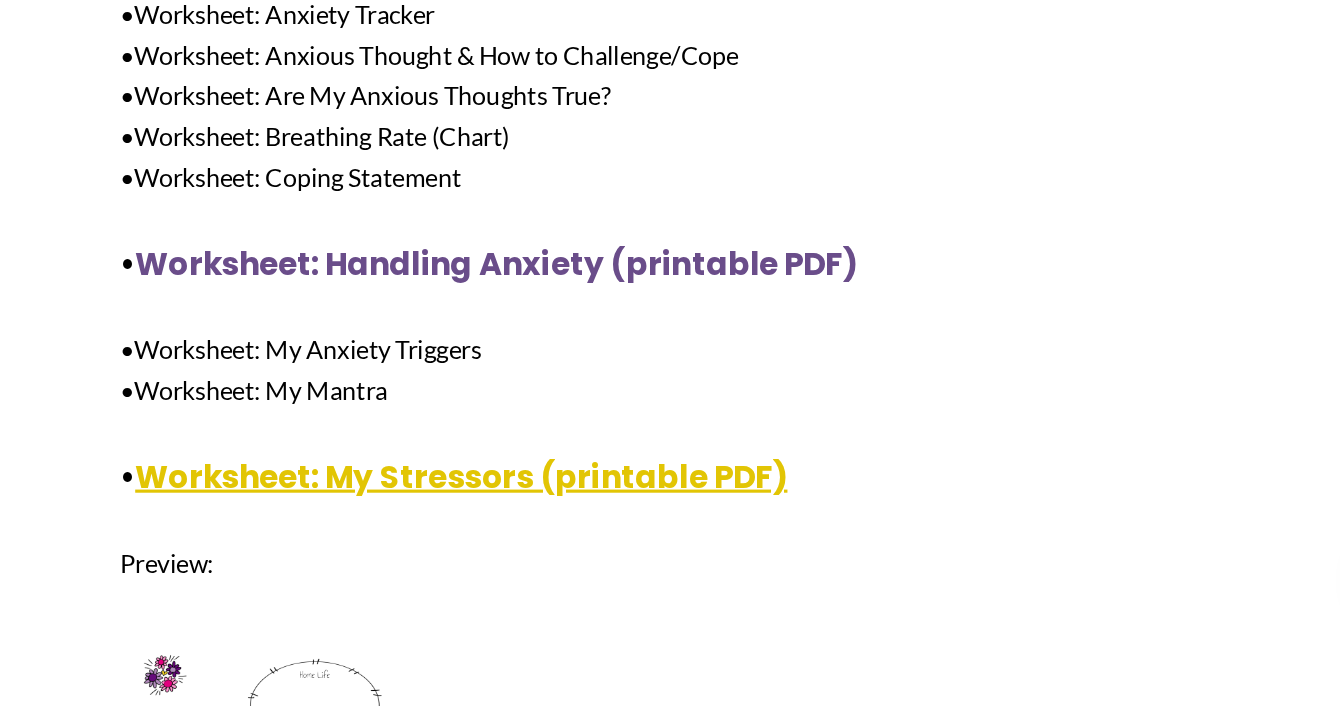 click on "Worksheet: Handling Anxiety (printable PDF)" at bounding box center (535, 424) 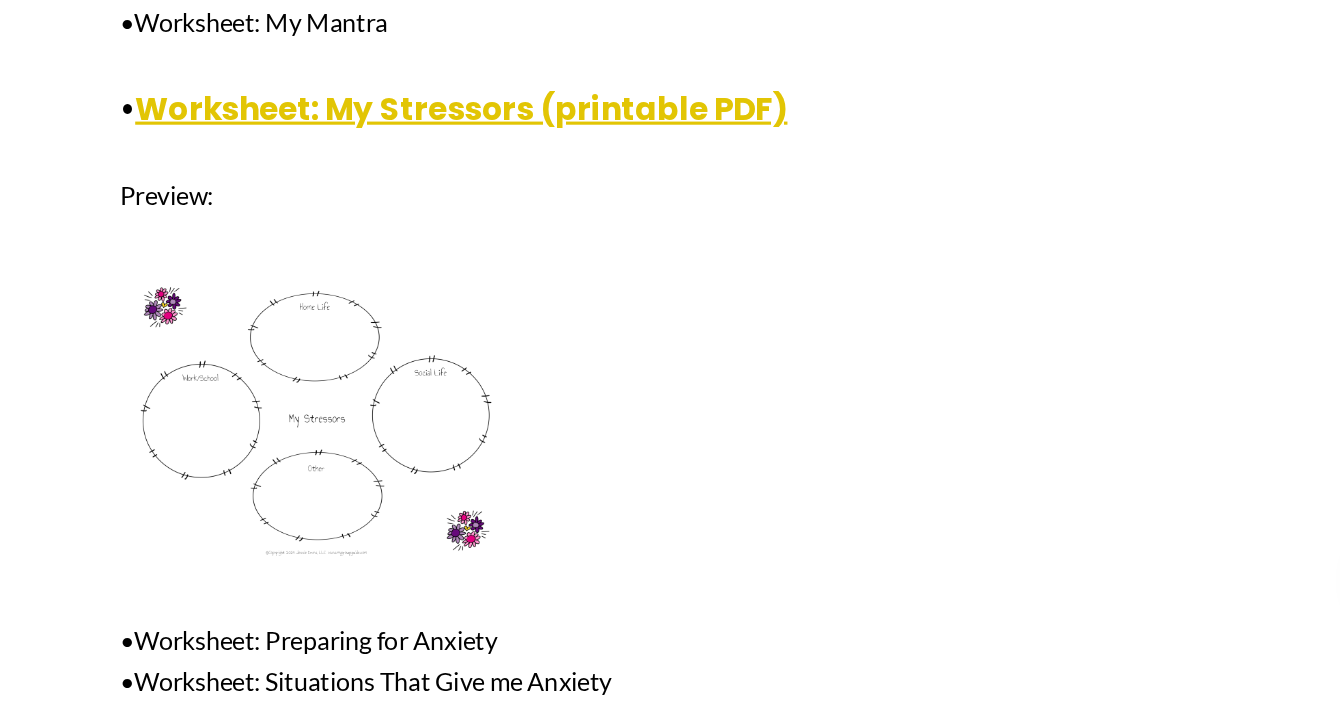 scroll, scrollTop: 3735, scrollLeft: 0, axis: vertical 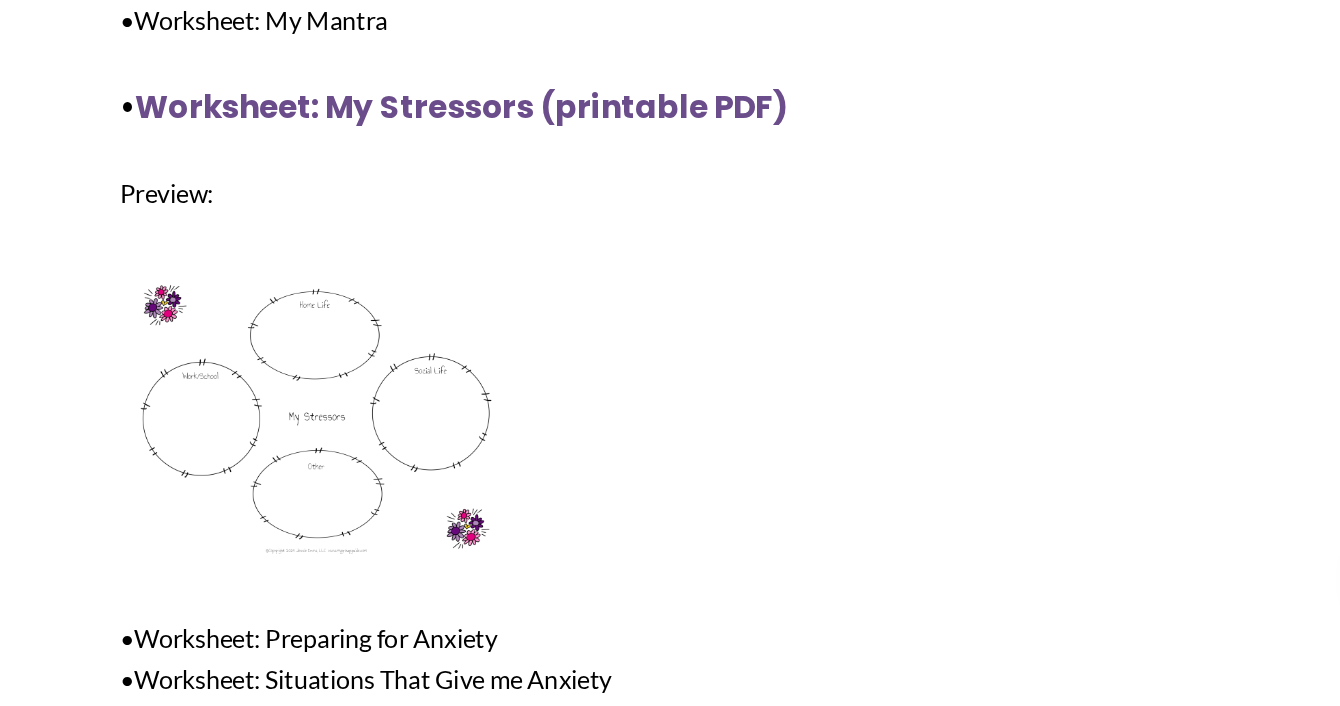 click on "Worksheet: My Stressors (printable PDF)" at bounding box center (513, 324) 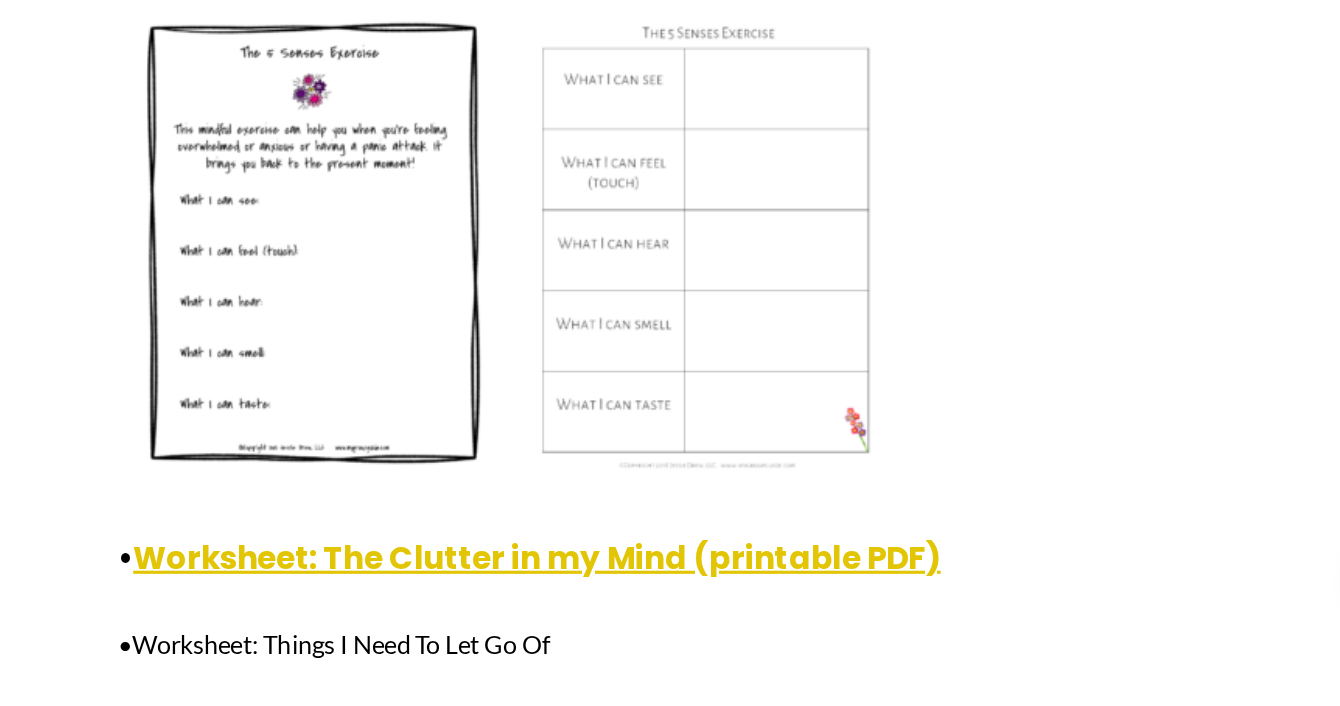 scroll, scrollTop: 4377, scrollLeft: 0, axis: vertical 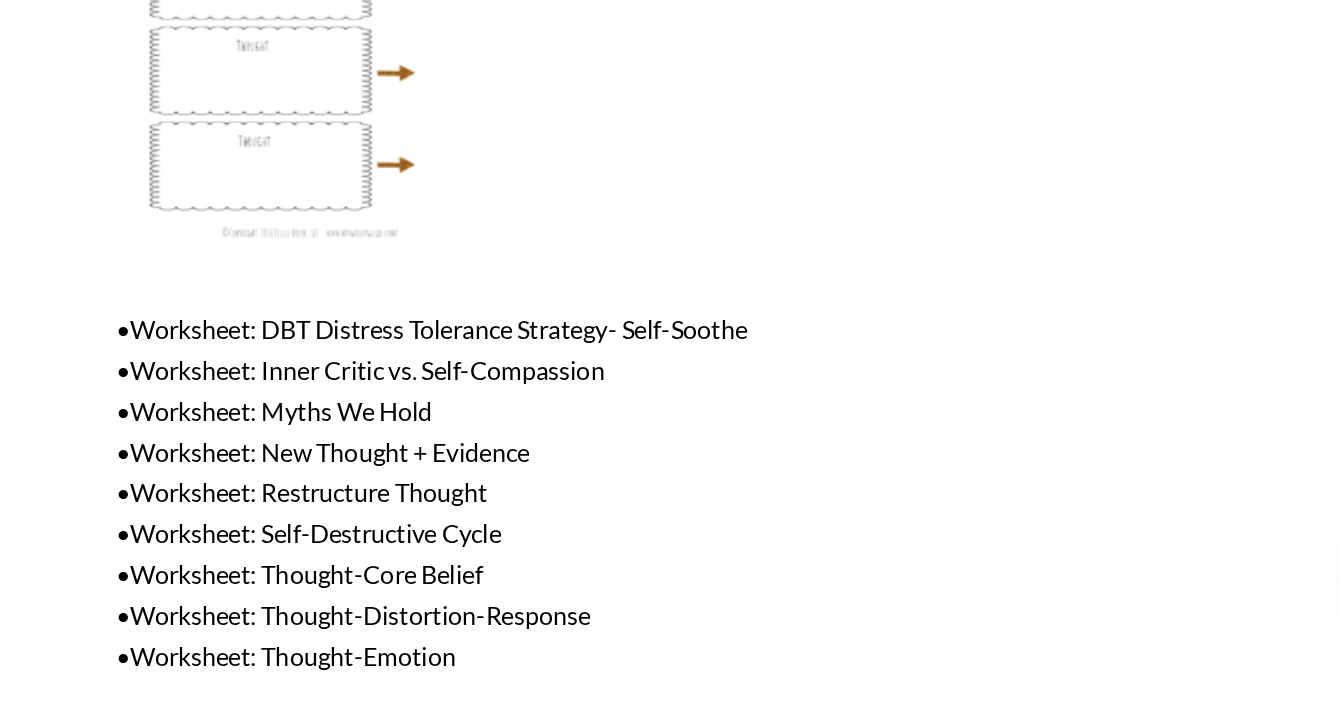 click on "Worksheet: Cognitive Distortions (printable PDF)" at bounding box center (556, 8) 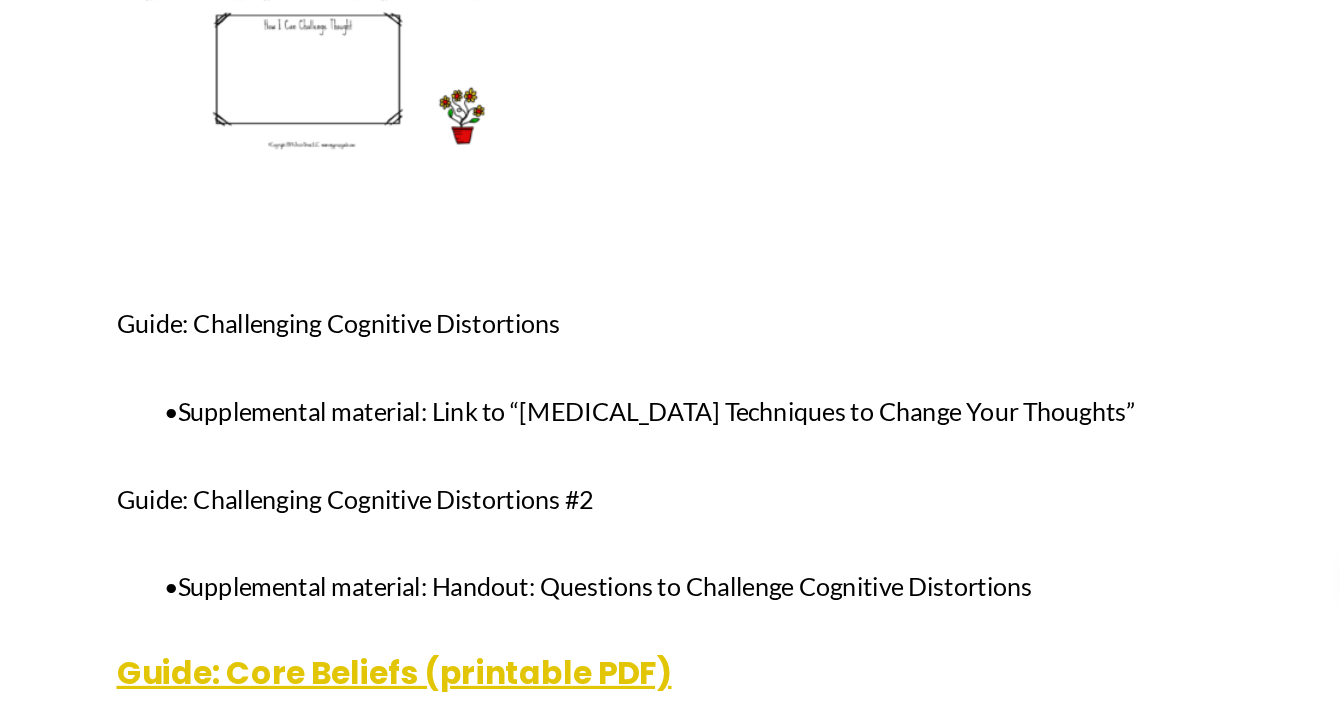 scroll, scrollTop: 8413, scrollLeft: 0, axis: vertical 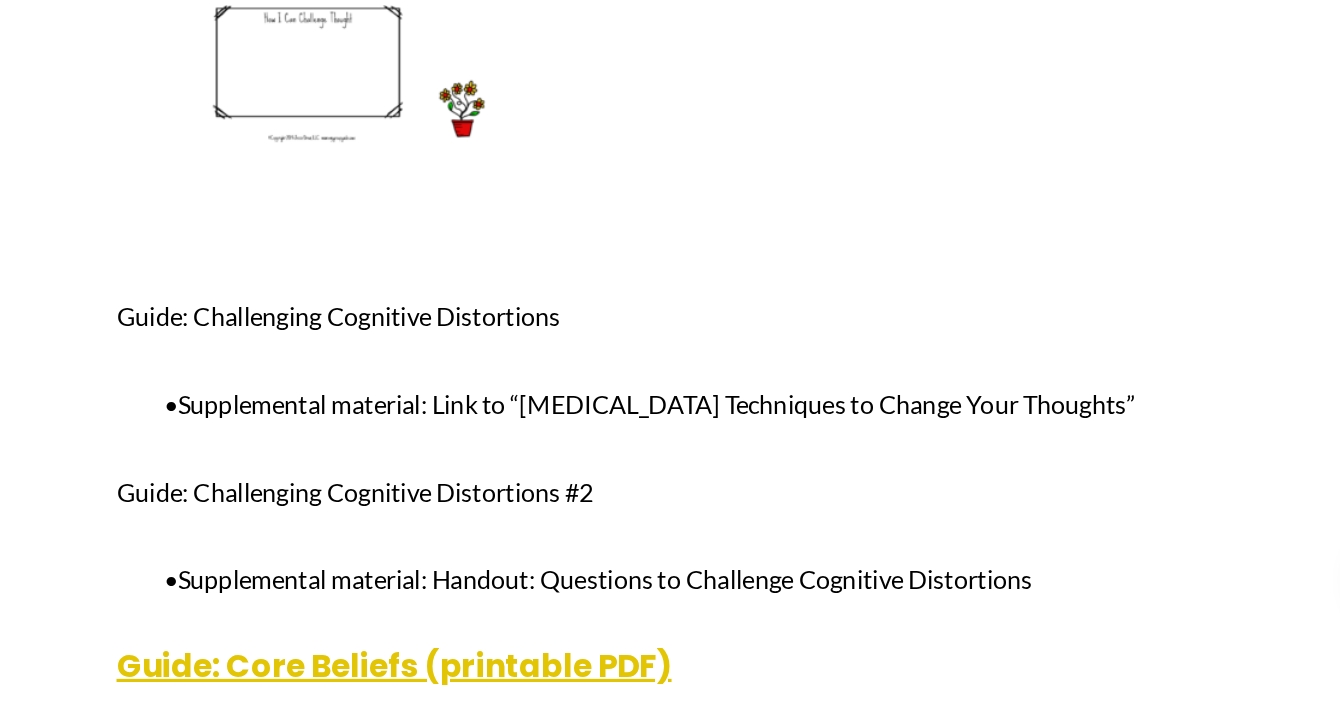 click on "Worksheet: Tracking Thoughts (printable PDF)" at bounding box center (545, 63) 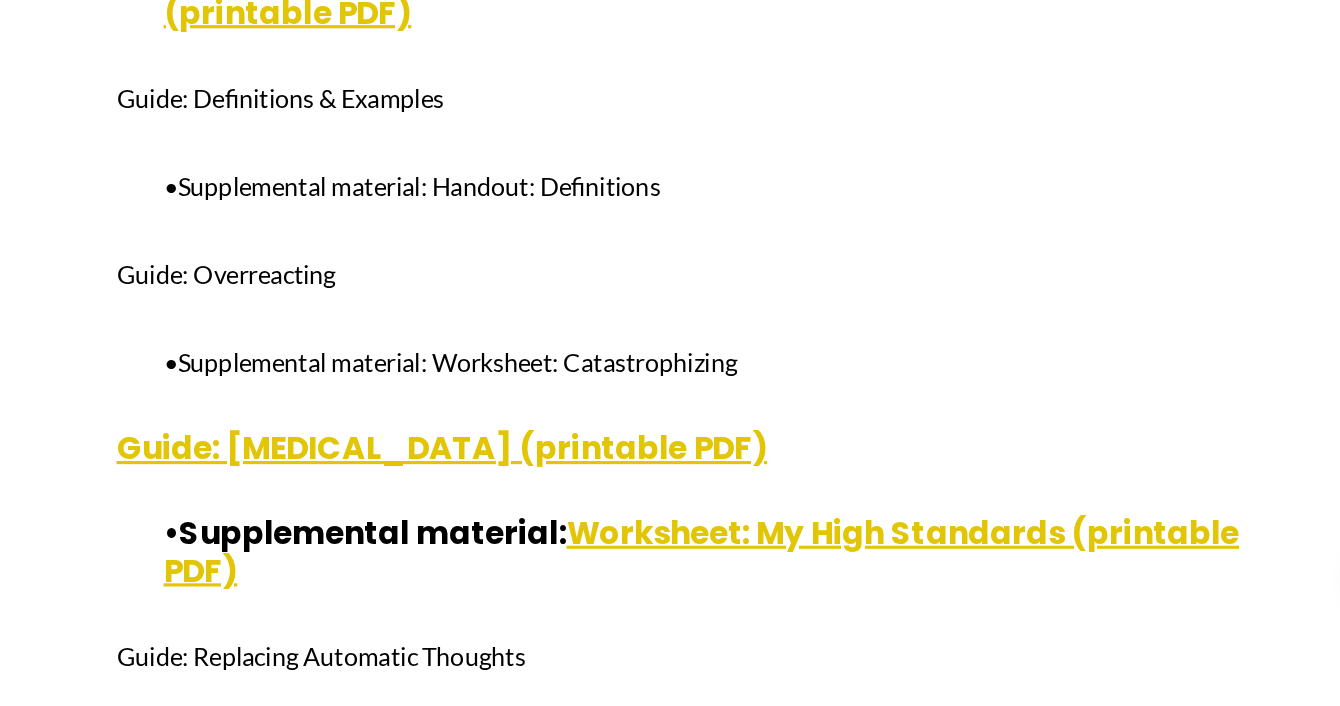 scroll, scrollTop: 8909, scrollLeft: 0, axis: vertical 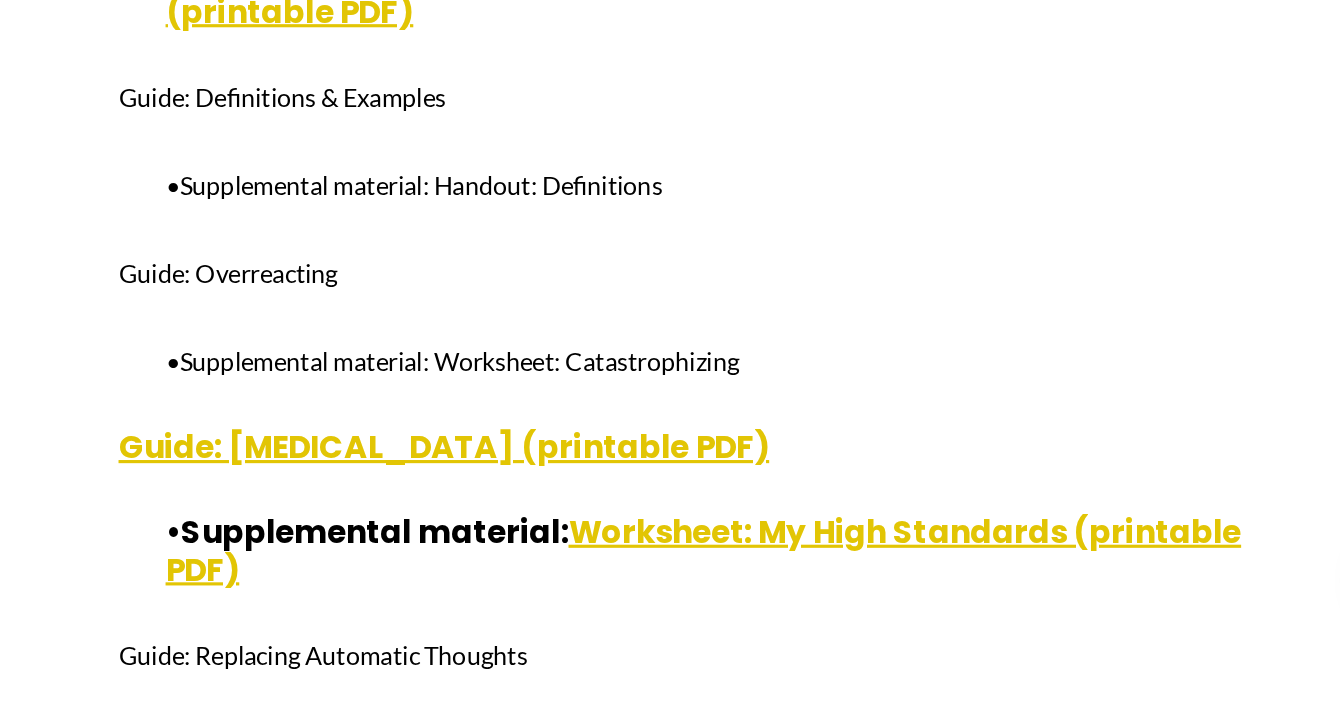 click on "Guide: Core Beliefs (printable PDF)" at bounding box center (472, 185) 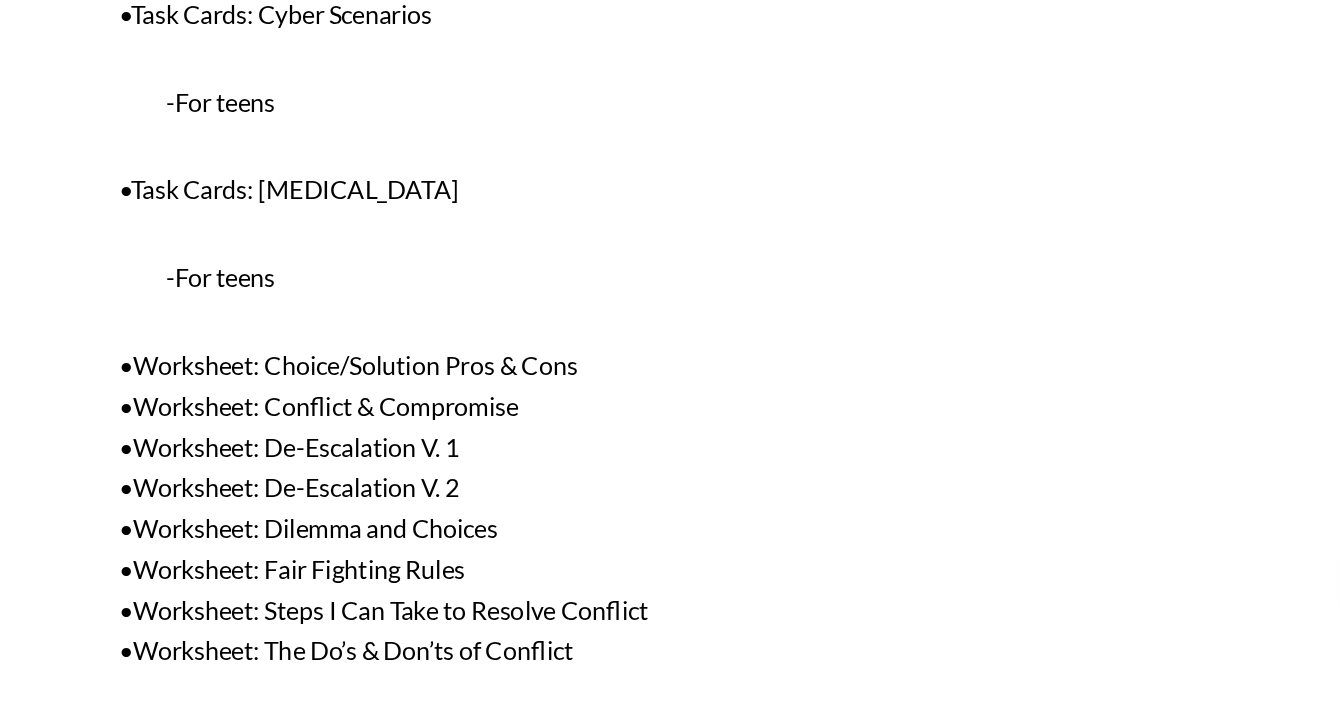 scroll, scrollTop: 11836, scrollLeft: 0, axis: vertical 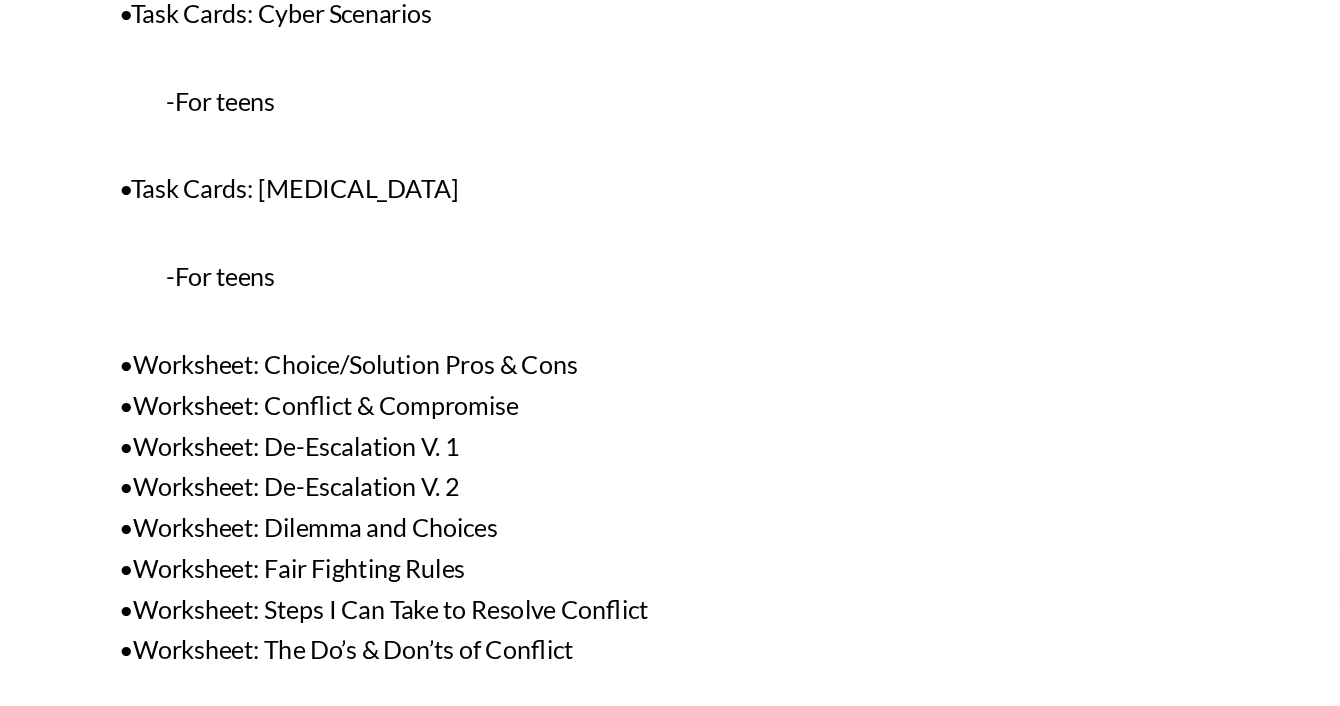 click on "Task Cards: Conflict-Resolution (printable PDF)" at bounding box center [552, -128] 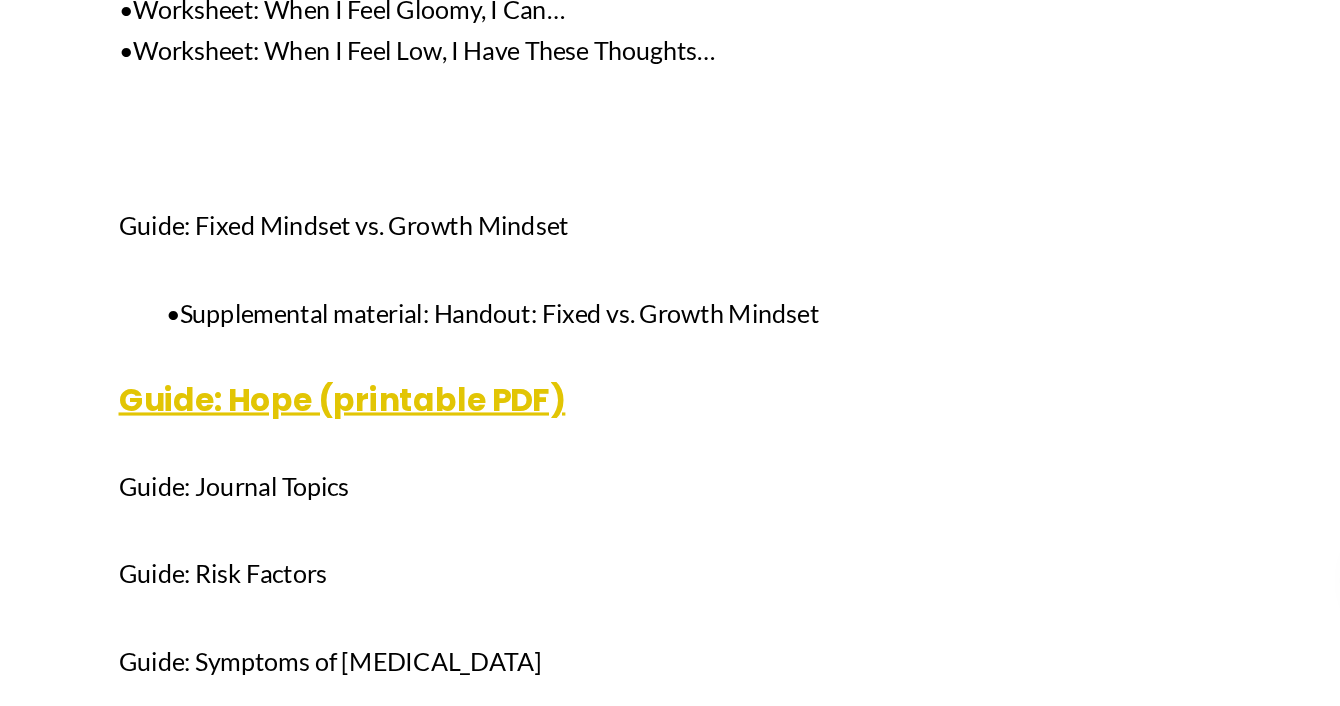 scroll, scrollTop: 14904, scrollLeft: 0, axis: vertical 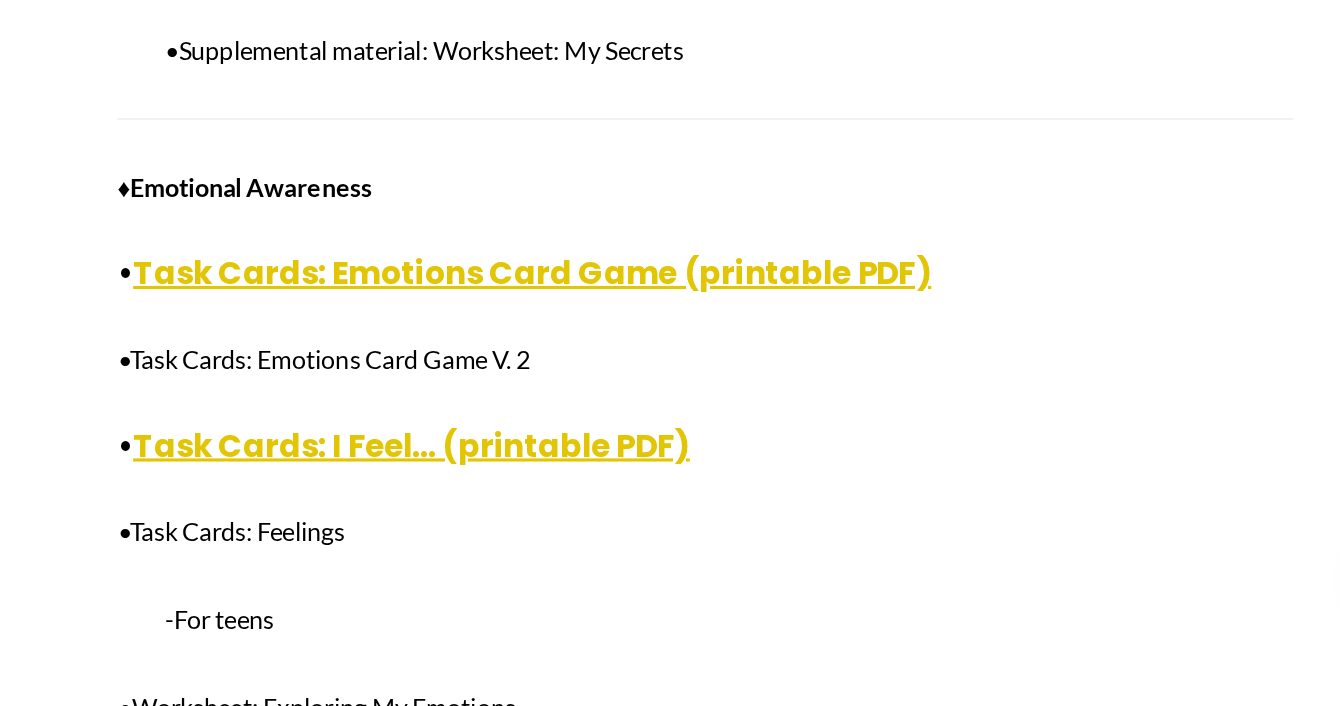 click on "Guide: Hope (printable PDF)" at bounding box center [437, -358] 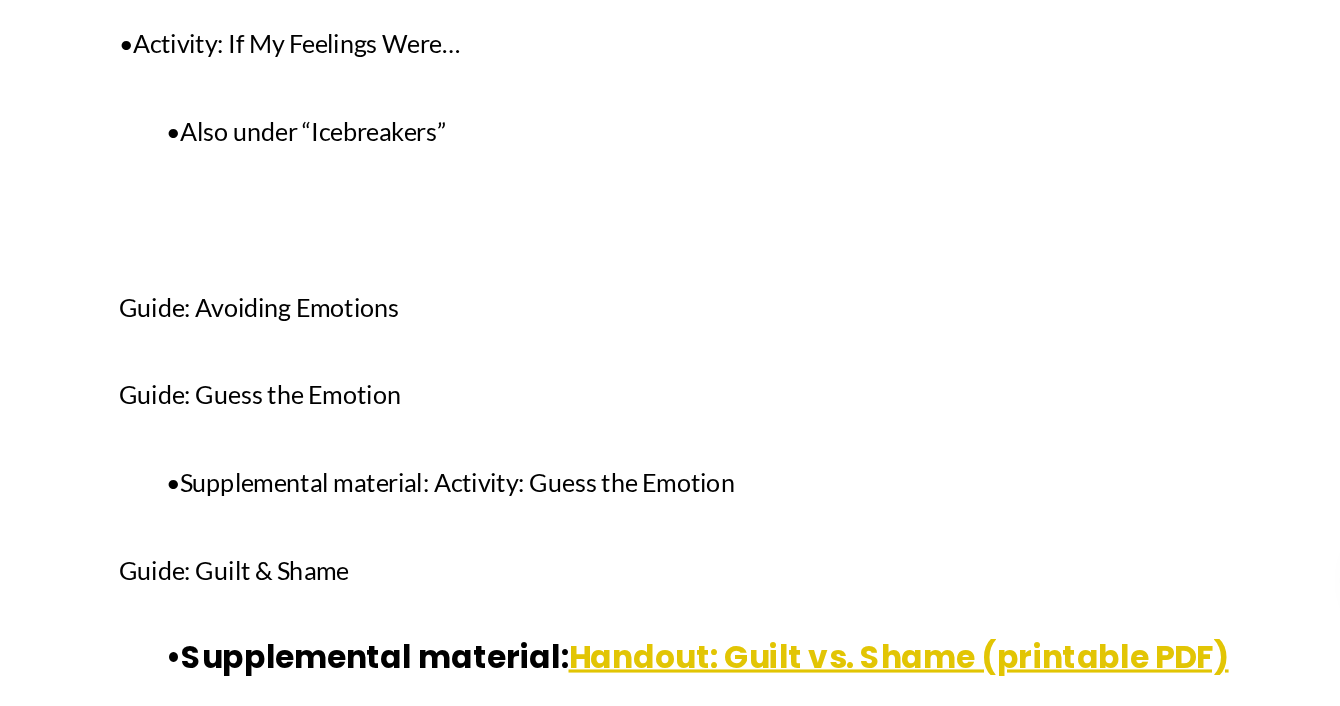 scroll, scrollTop: 16435, scrollLeft: 0, axis: vertical 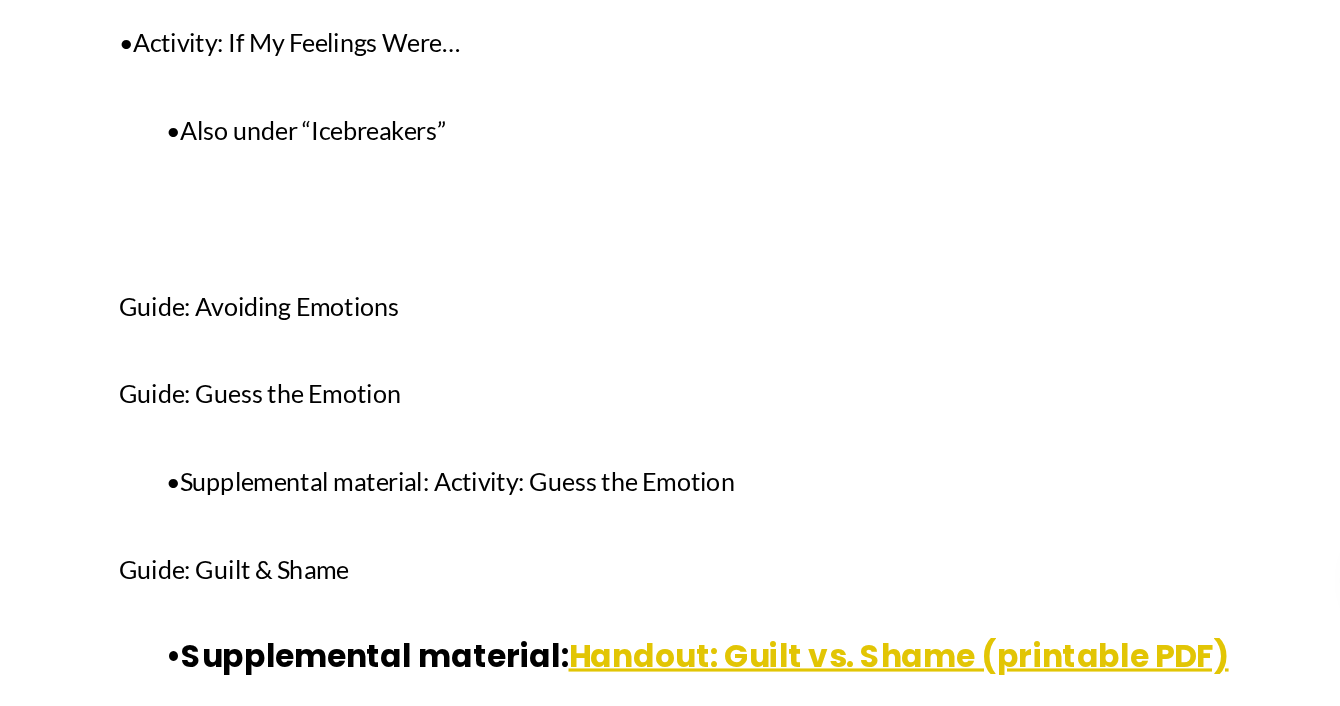 click on "Task Cards: Emotions Card Game (printable PDF)" at bounding box center (559, -232) 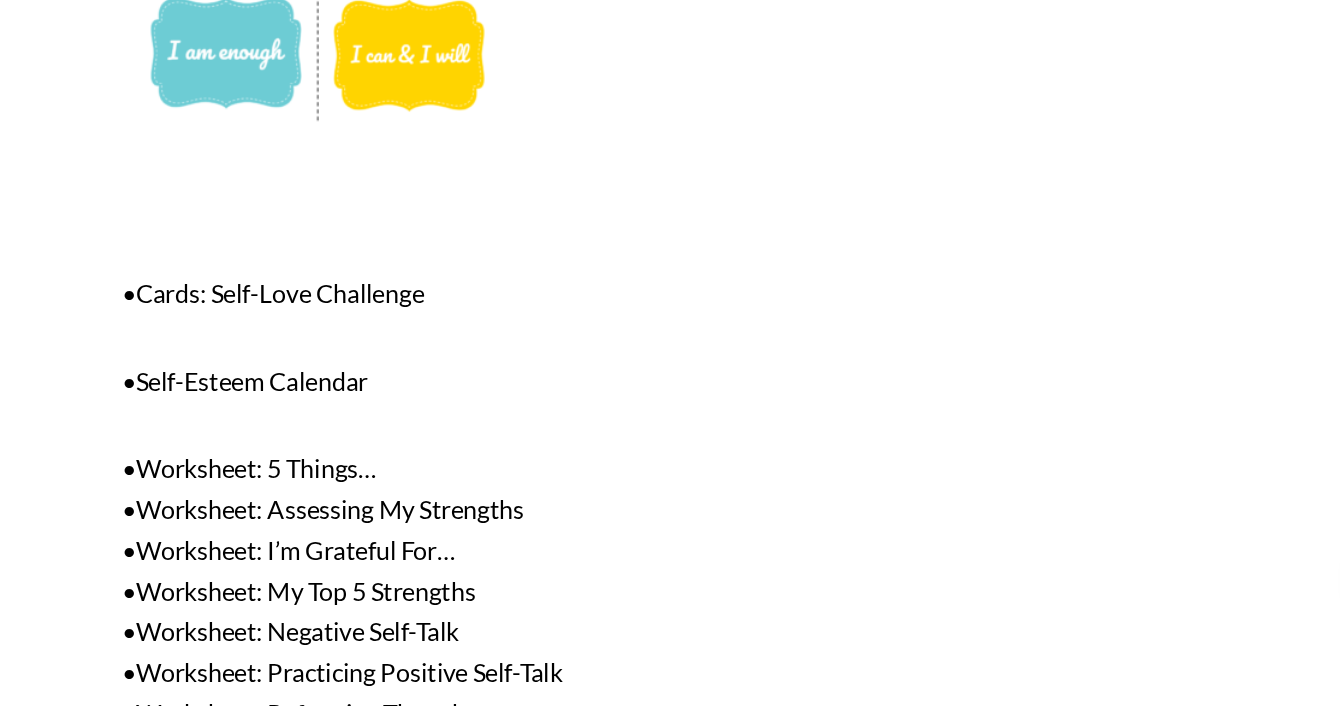 scroll, scrollTop: 23950, scrollLeft: 0, axis: vertical 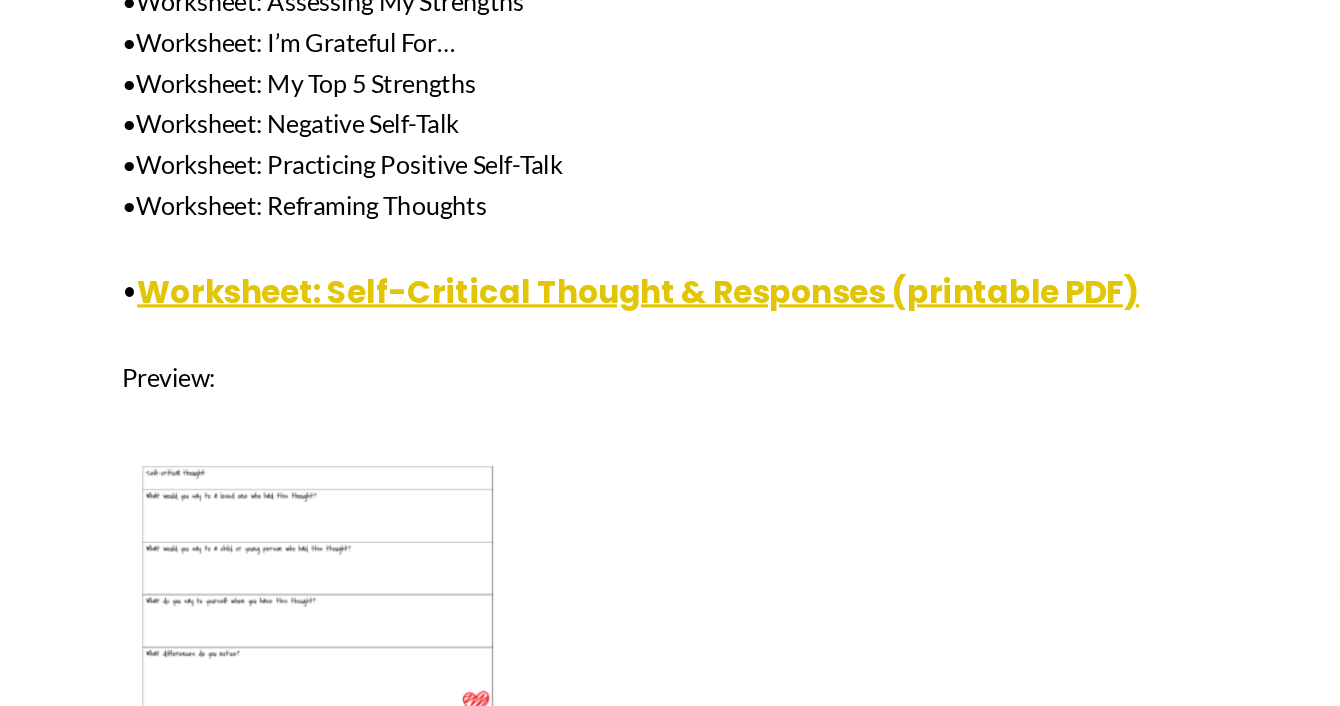 click on "Worksheet: Meeting My Needs (printable PDF)" at bounding box center (540, -667) 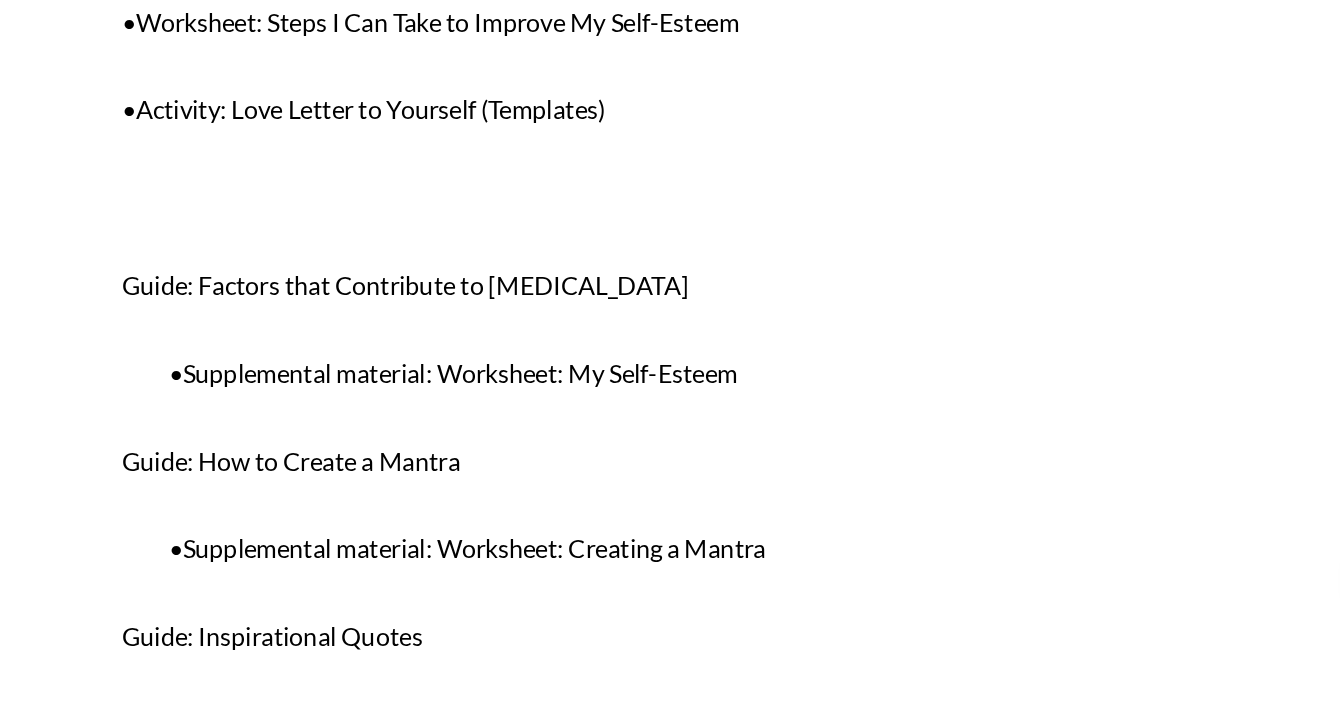 scroll, scrollTop: 24785, scrollLeft: 0, axis: vertical 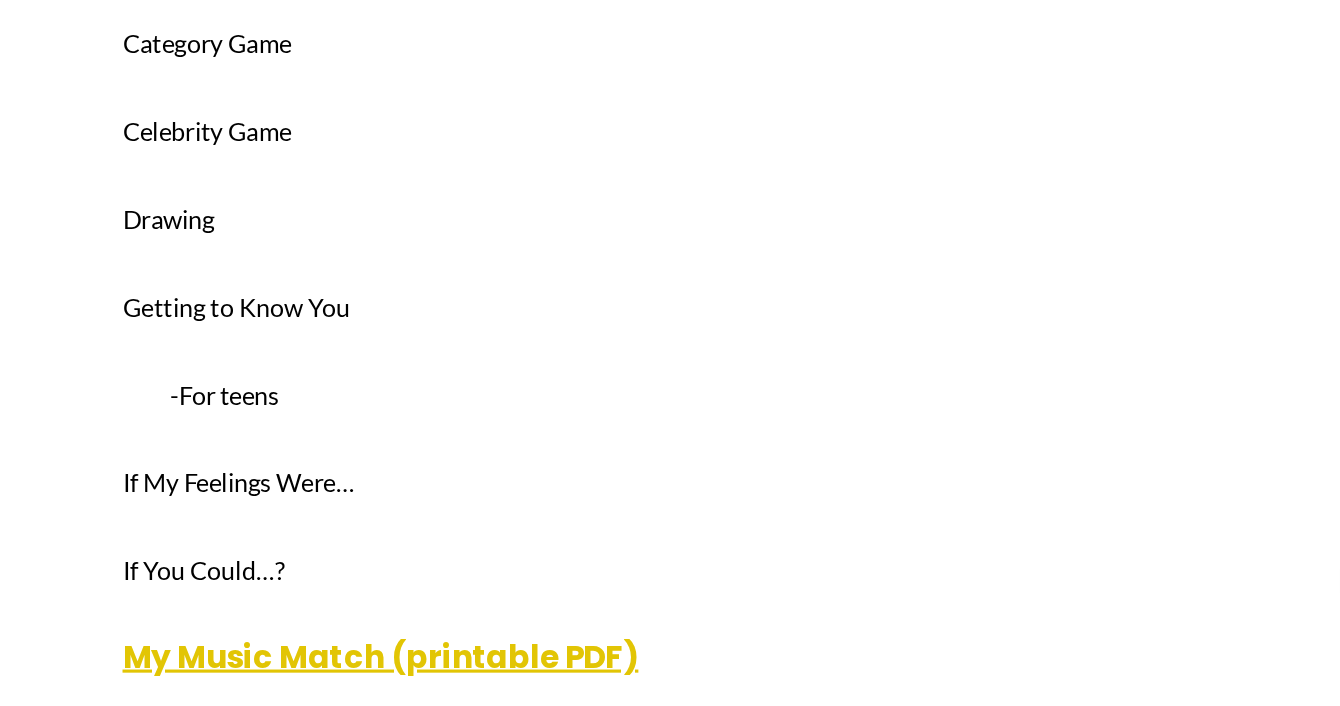 click on "Worksheet: Flashbacks (printable PDF)" at bounding box center (506, -1169) 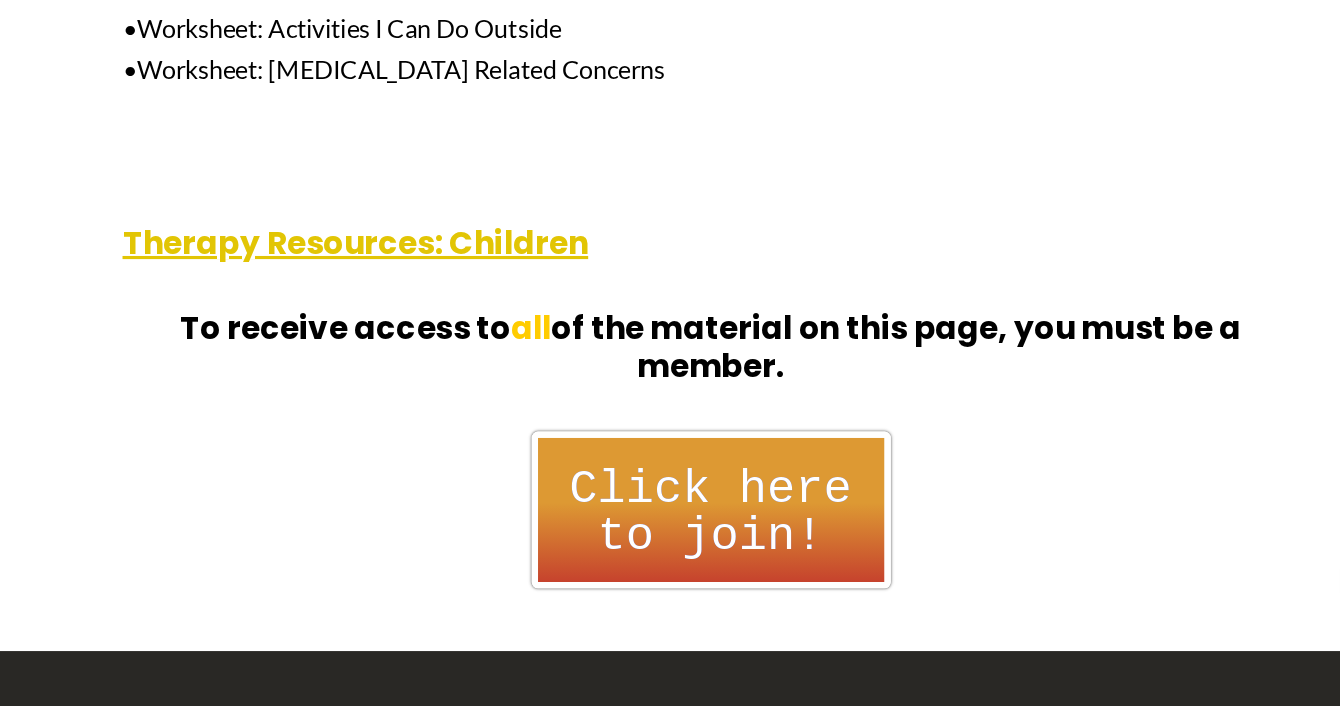 scroll, scrollTop: 35076, scrollLeft: 0, axis: vertical 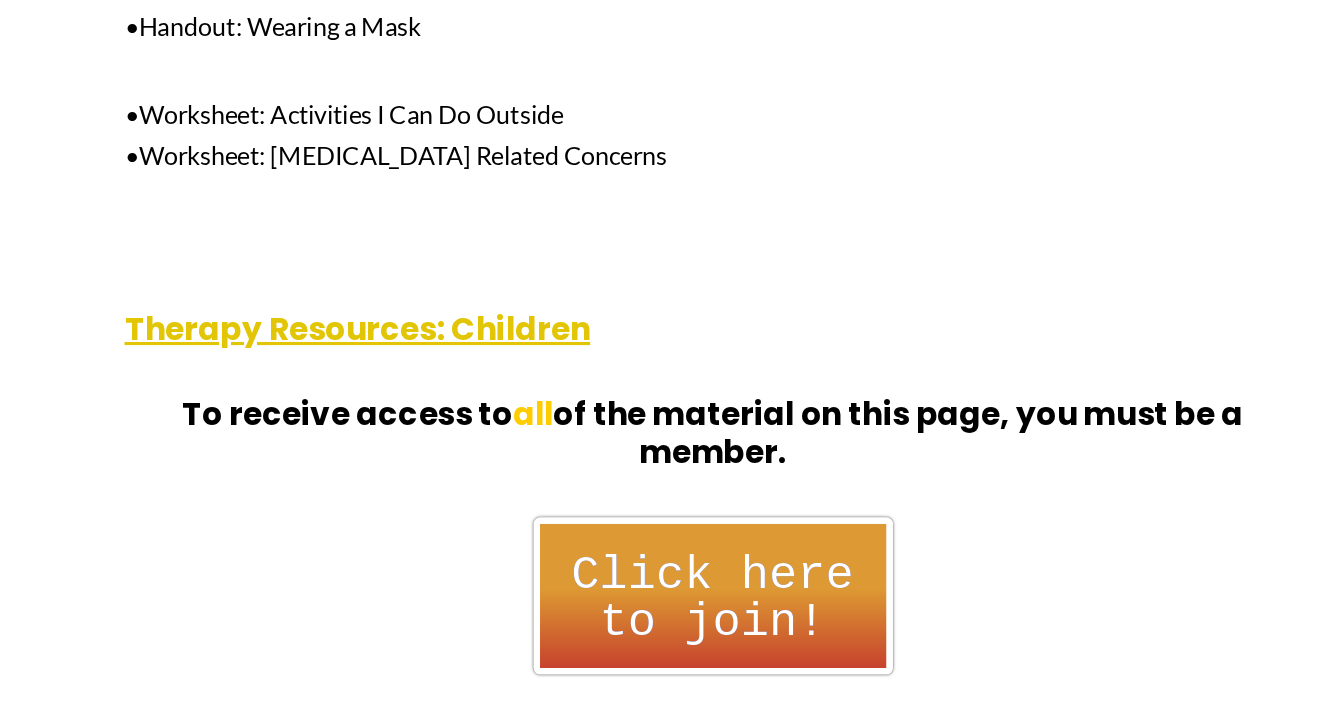 click on "My Music Match (printable PDF)" at bounding box center [459, -1319] 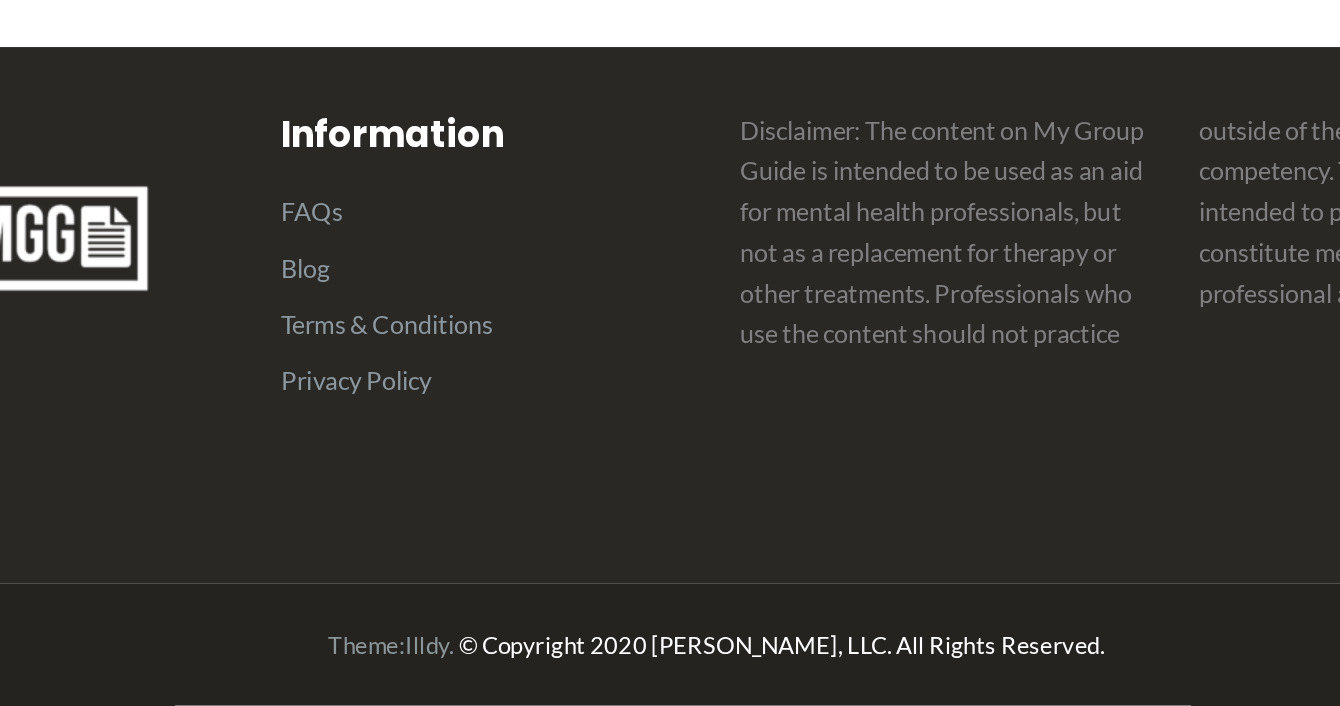 scroll, scrollTop: 36059, scrollLeft: 0, axis: vertical 